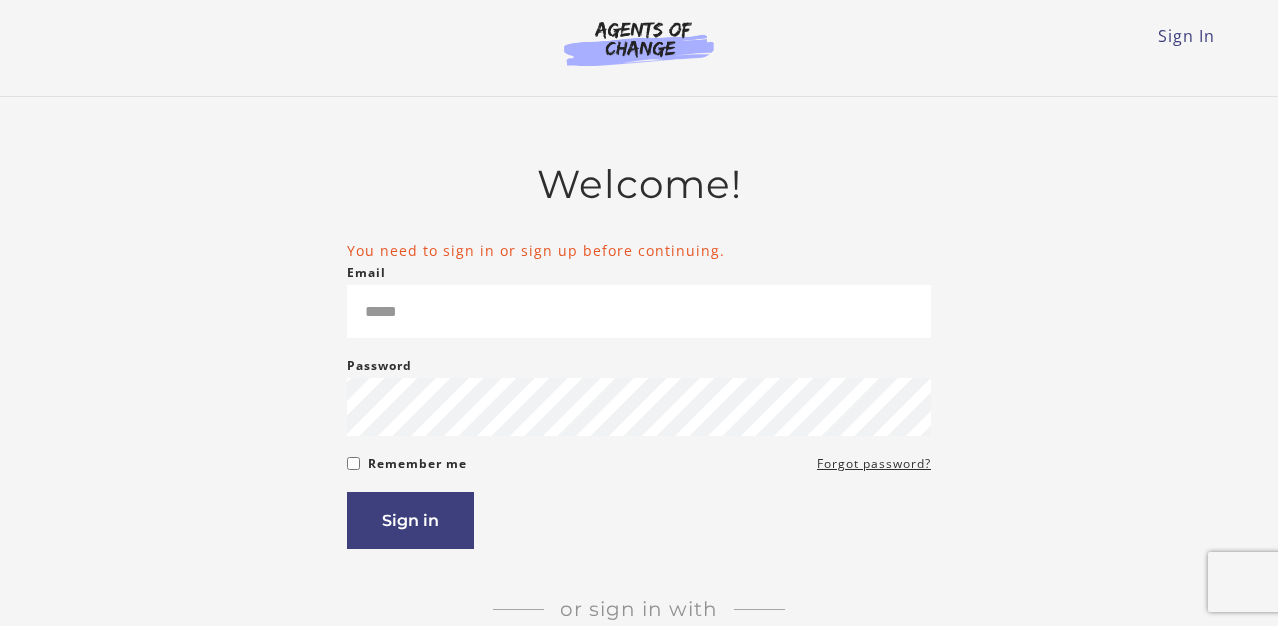 scroll, scrollTop: 0, scrollLeft: 0, axis: both 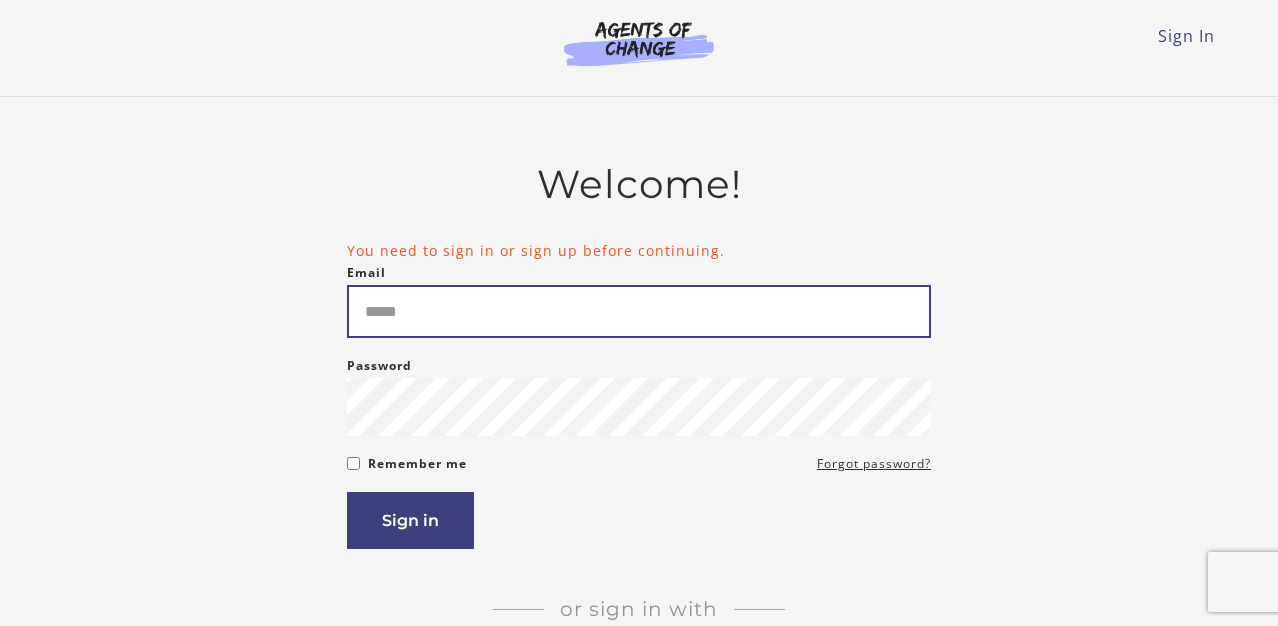 click on "Email" at bounding box center (639, 311) 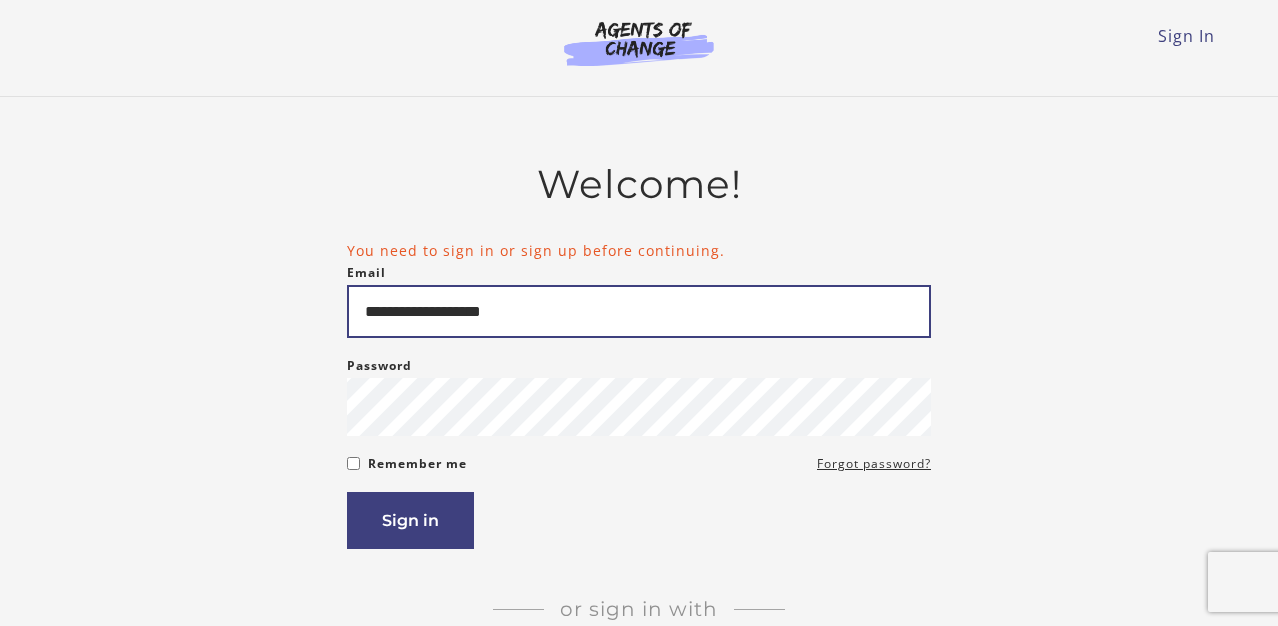 type on "**********" 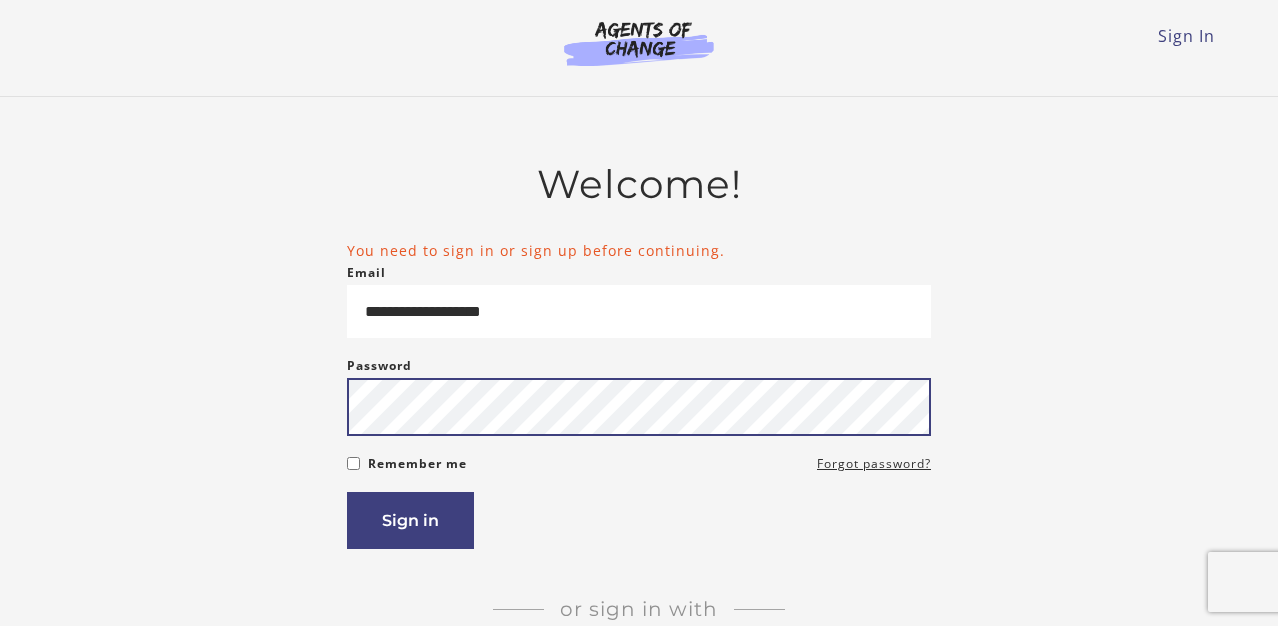 click on "Sign in" at bounding box center [410, 520] 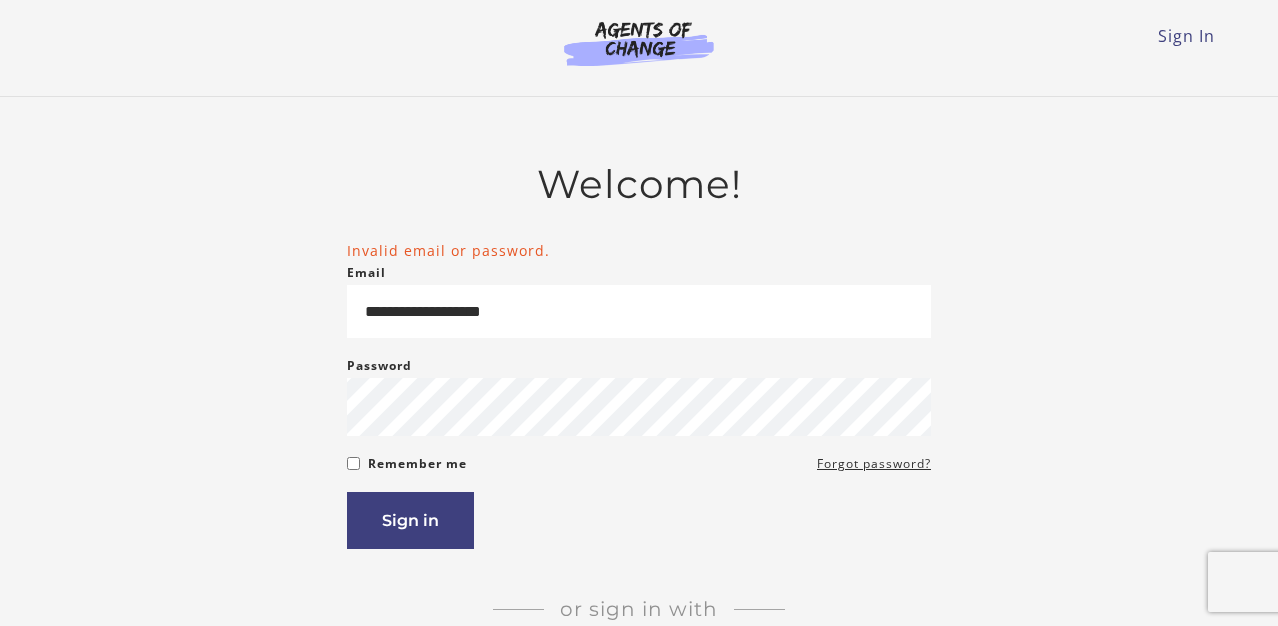scroll, scrollTop: 0, scrollLeft: 0, axis: both 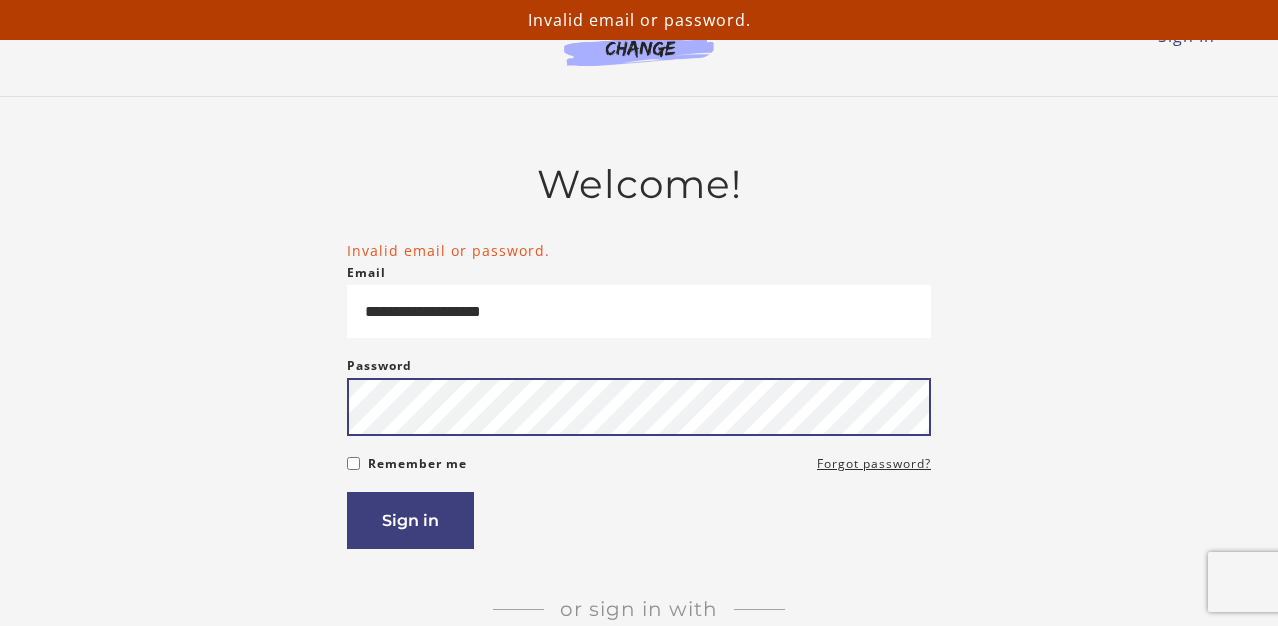 click on "Sign in" at bounding box center [410, 520] 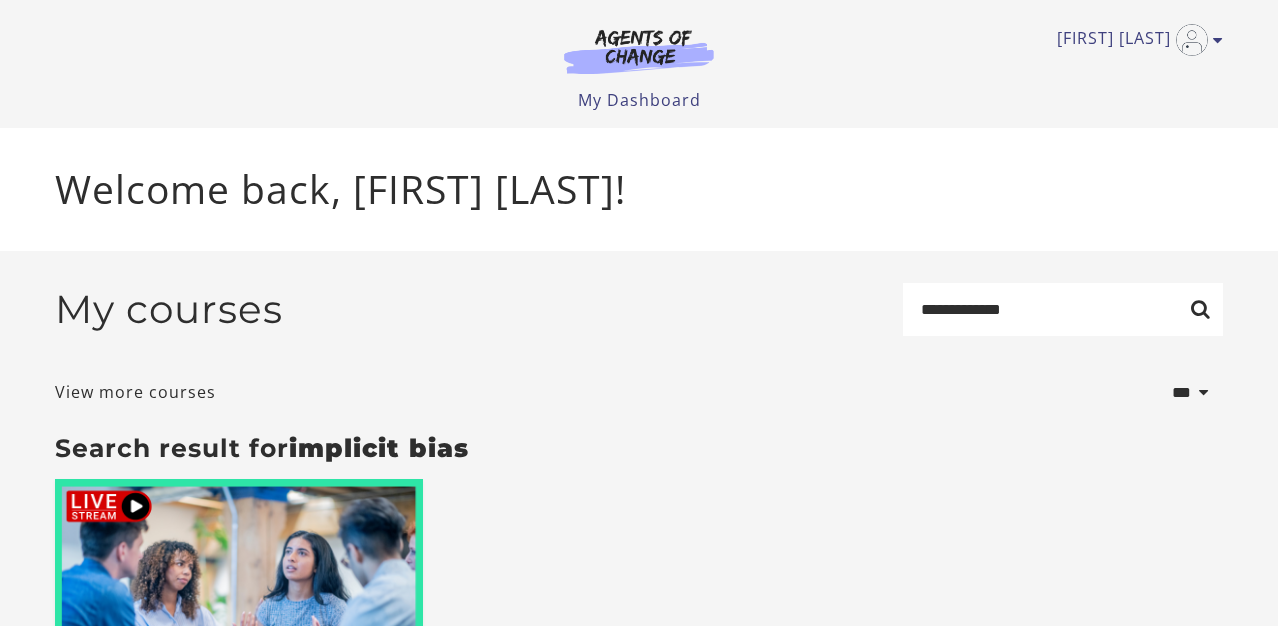 scroll, scrollTop: 0, scrollLeft: 0, axis: both 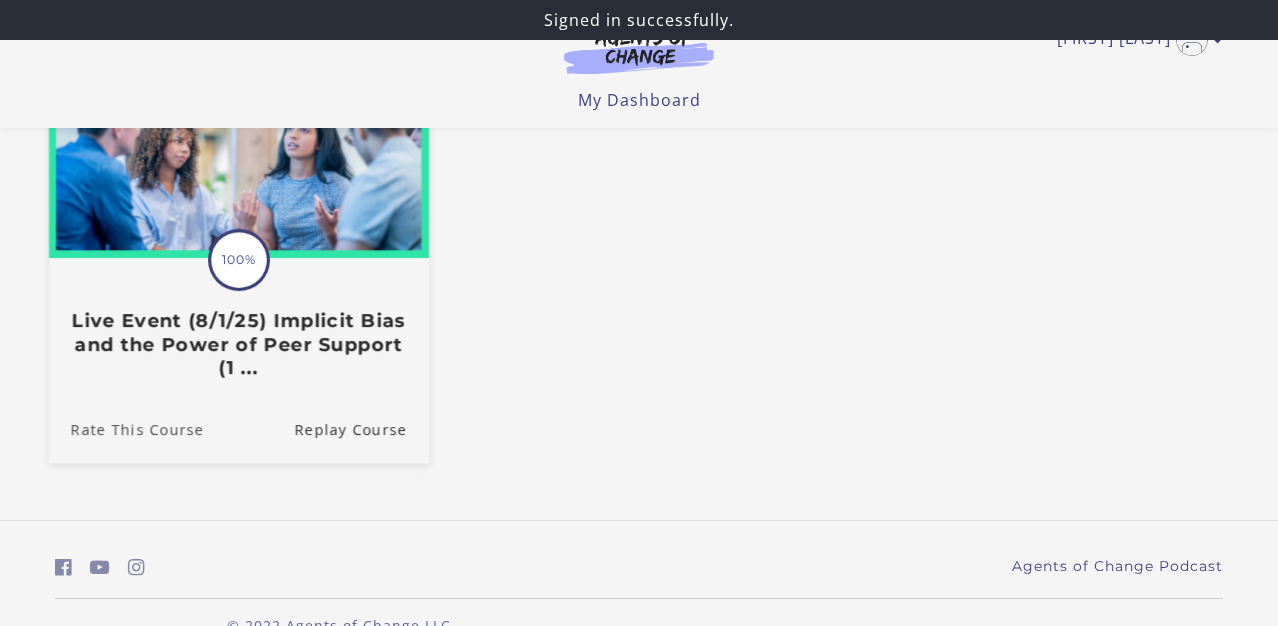click on "Rate This Course" at bounding box center (126, 428) 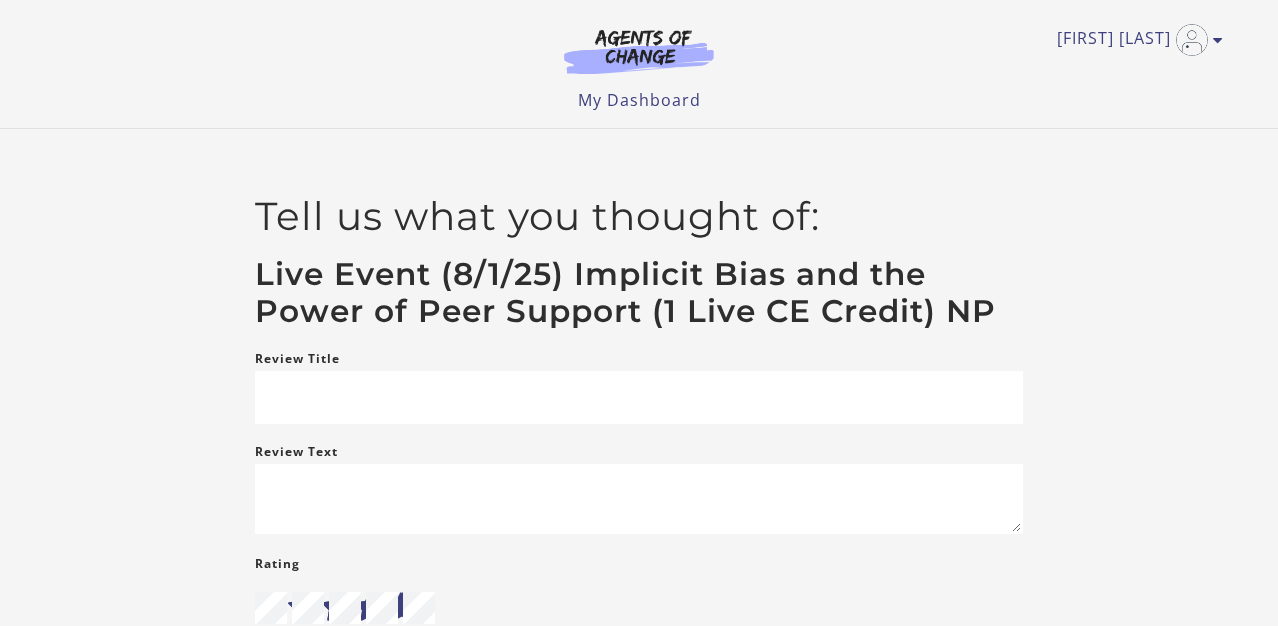 scroll, scrollTop: 0, scrollLeft: 0, axis: both 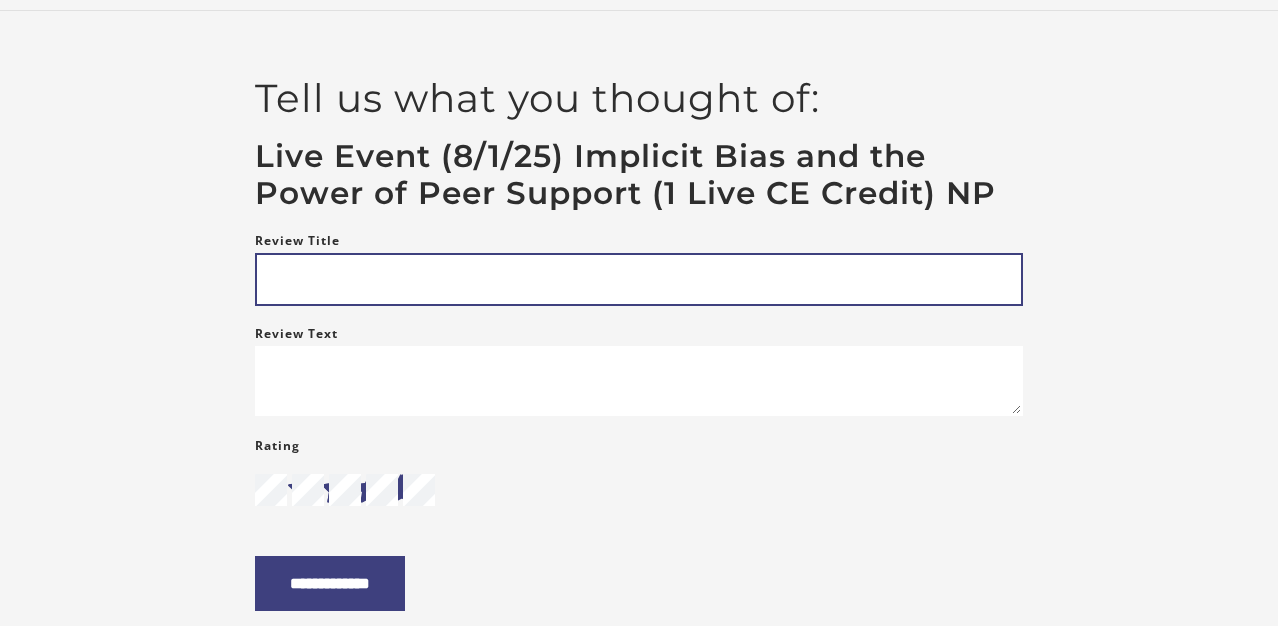 click on "Review Title" at bounding box center [639, 279] 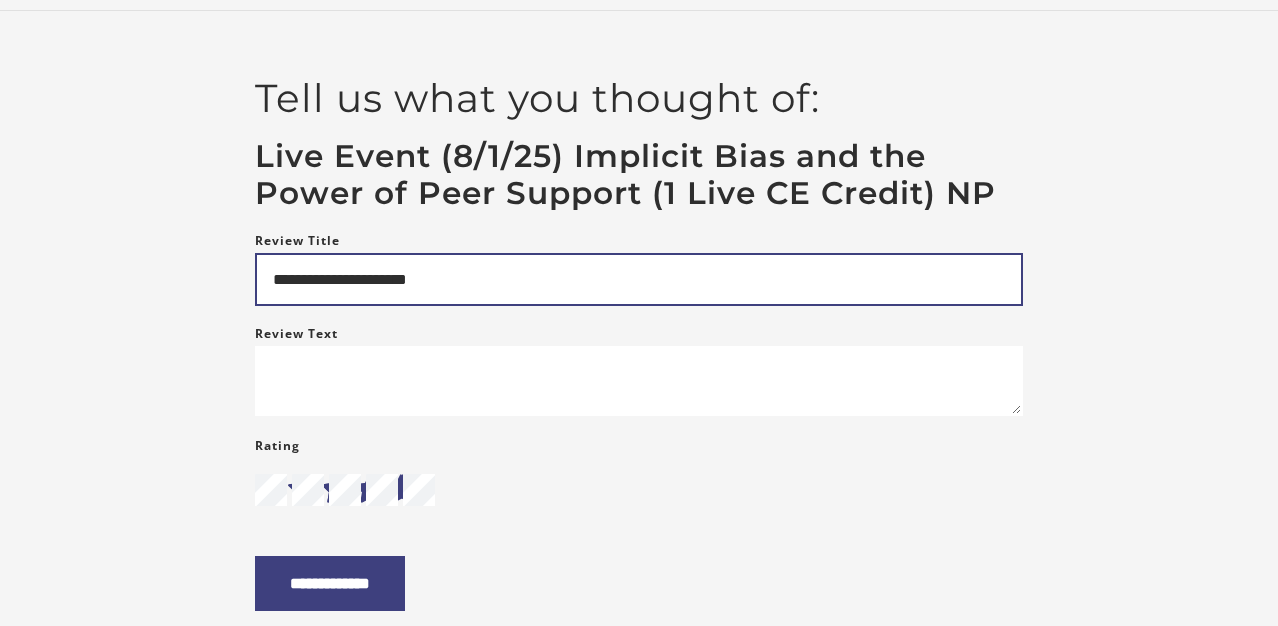 type on "**********" 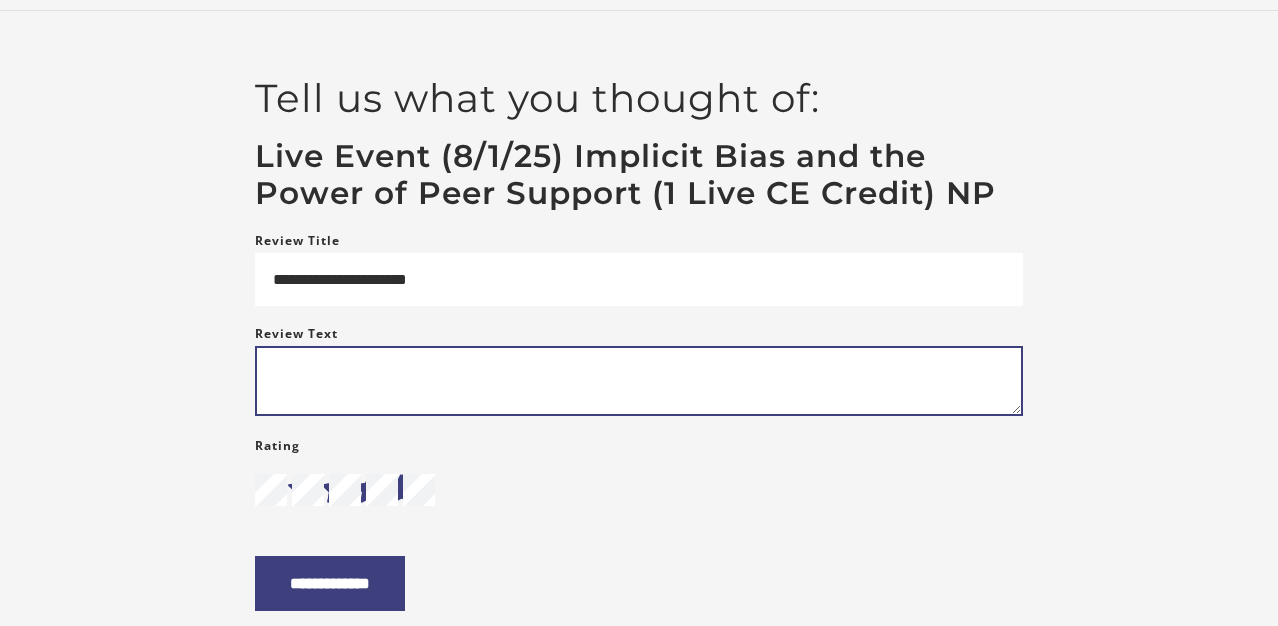 click on "Review Text" at bounding box center (639, 381) 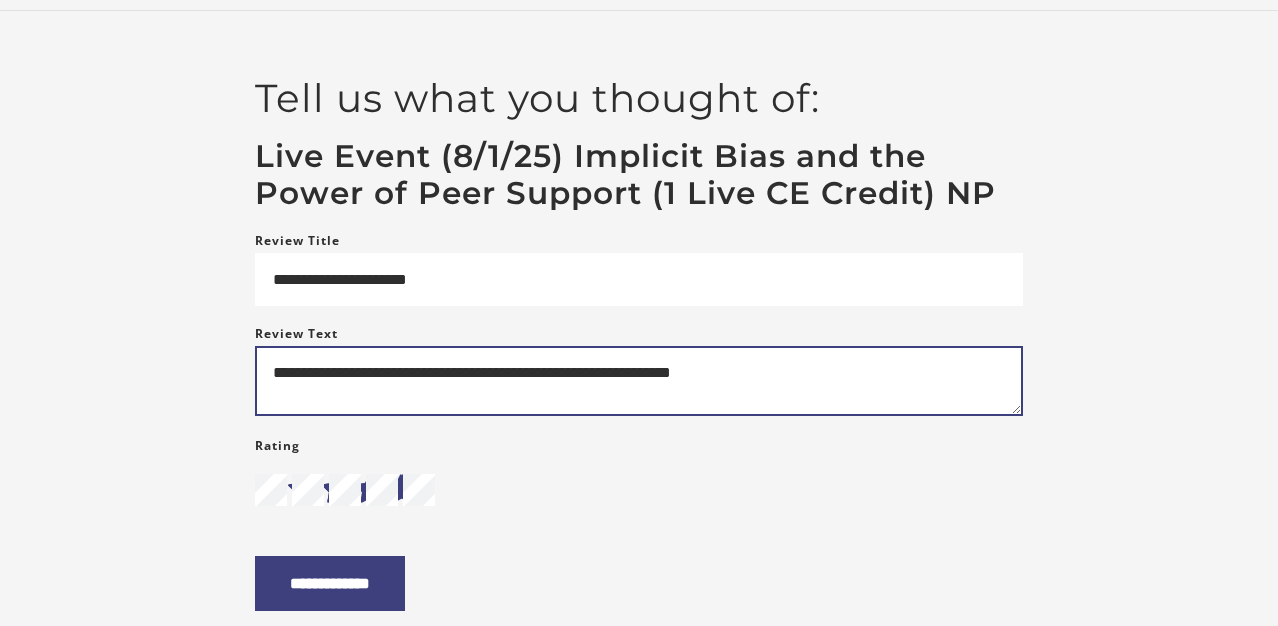 type on "**********" 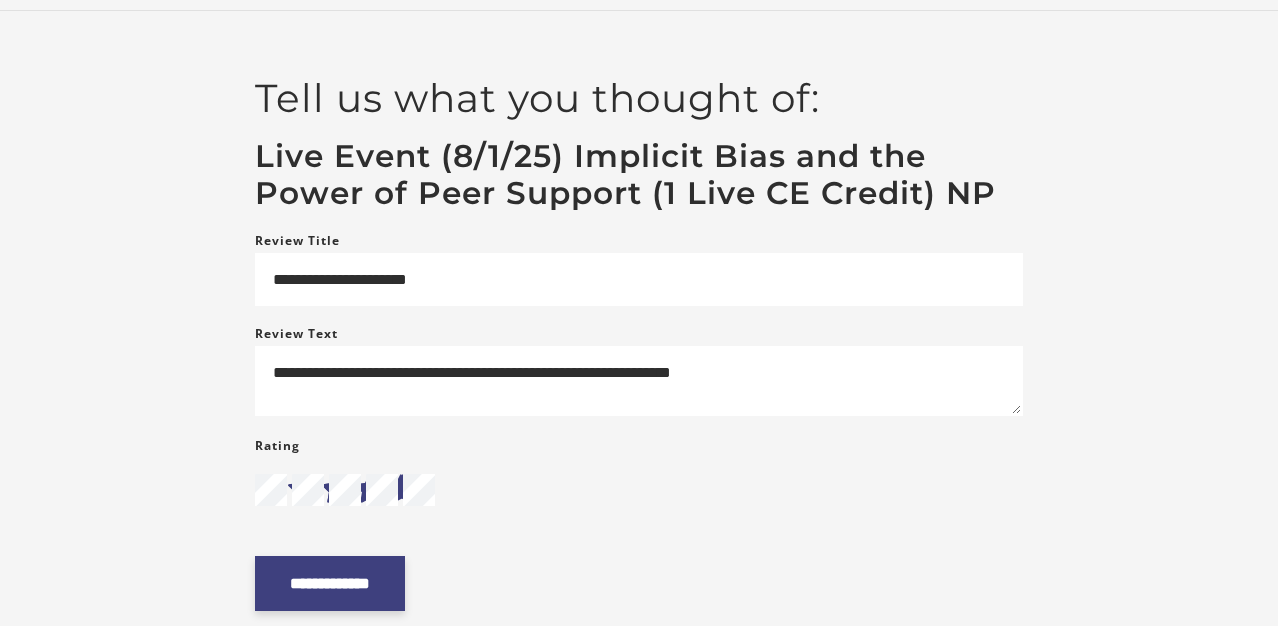 click on "**********" at bounding box center [330, 583] 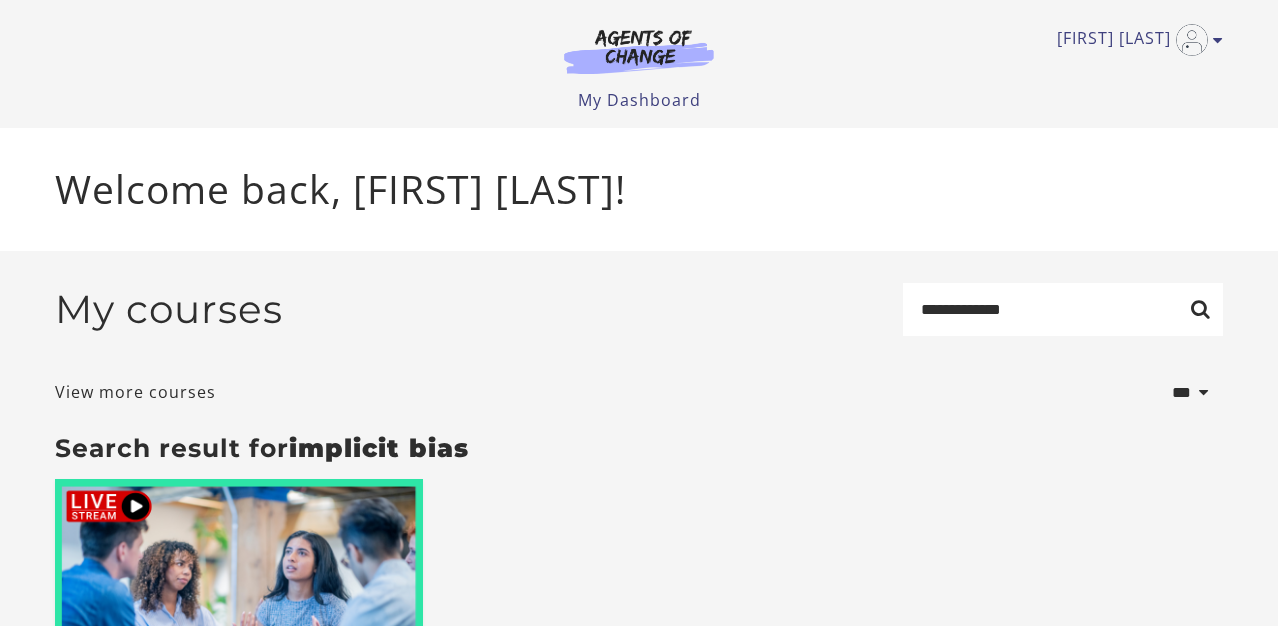 scroll, scrollTop: 0, scrollLeft: 0, axis: both 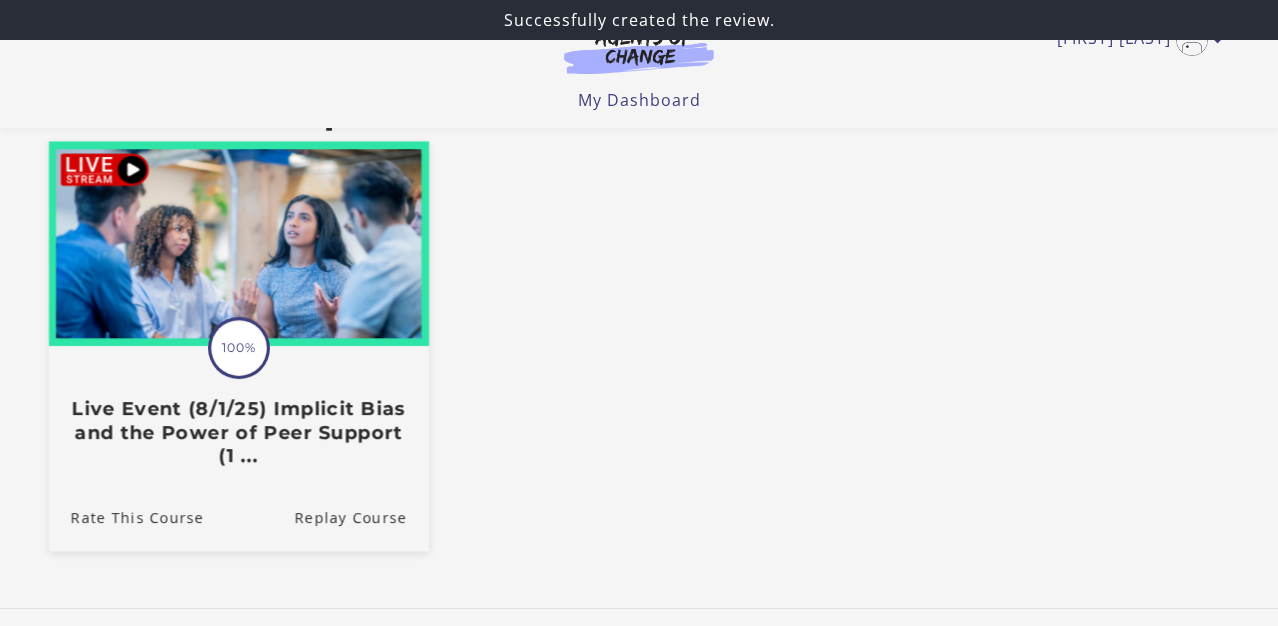 click on "Live Event (8/1/25) Implicit Bias and the Power of Peer Support (1 ..." at bounding box center [239, 432] 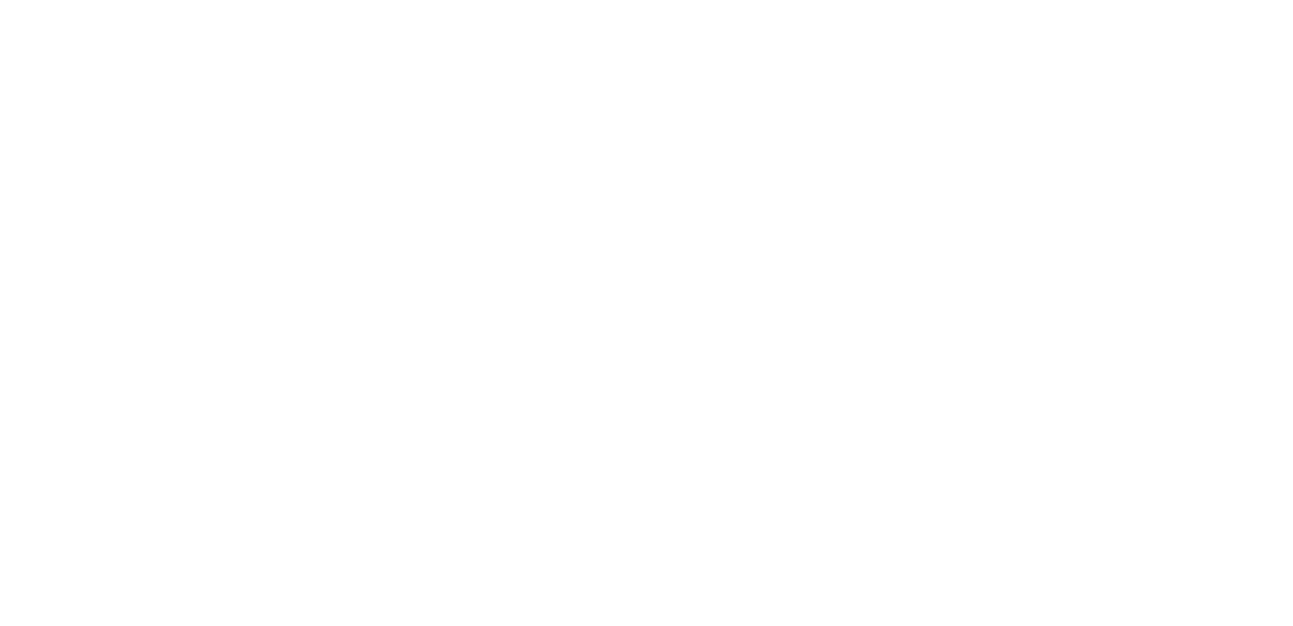 scroll, scrollTop: 0, scrollLeft: 0, axis: both 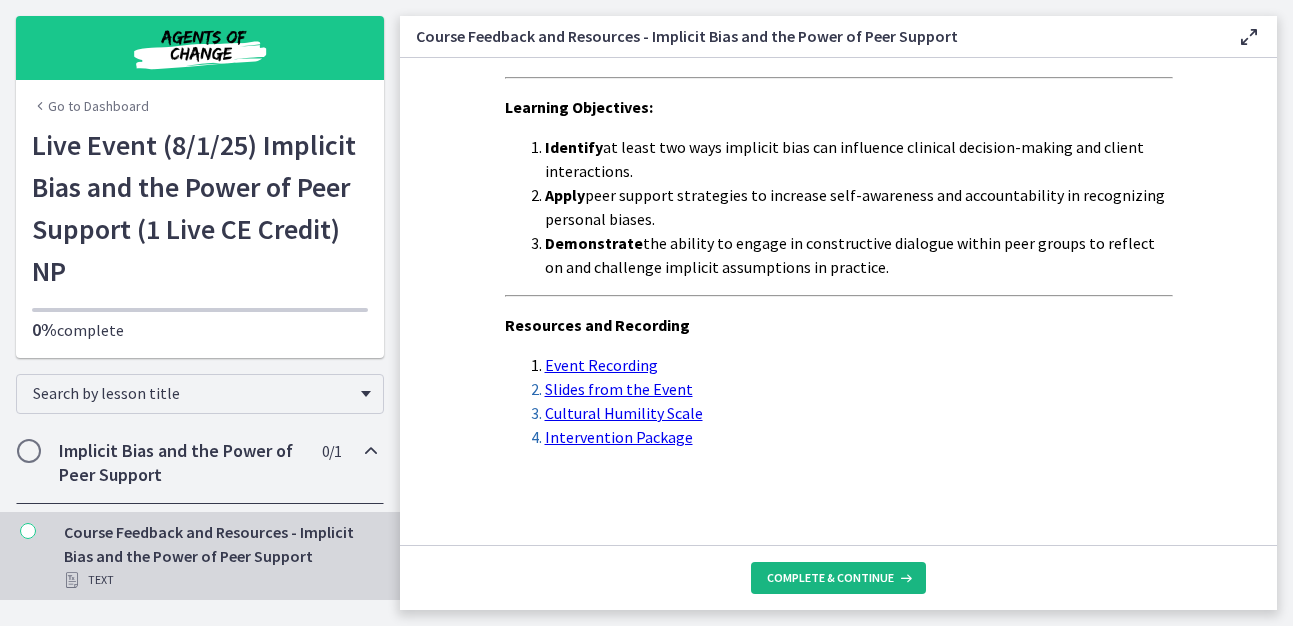 click on "Complete & continue" at bounding box center (830, 578) 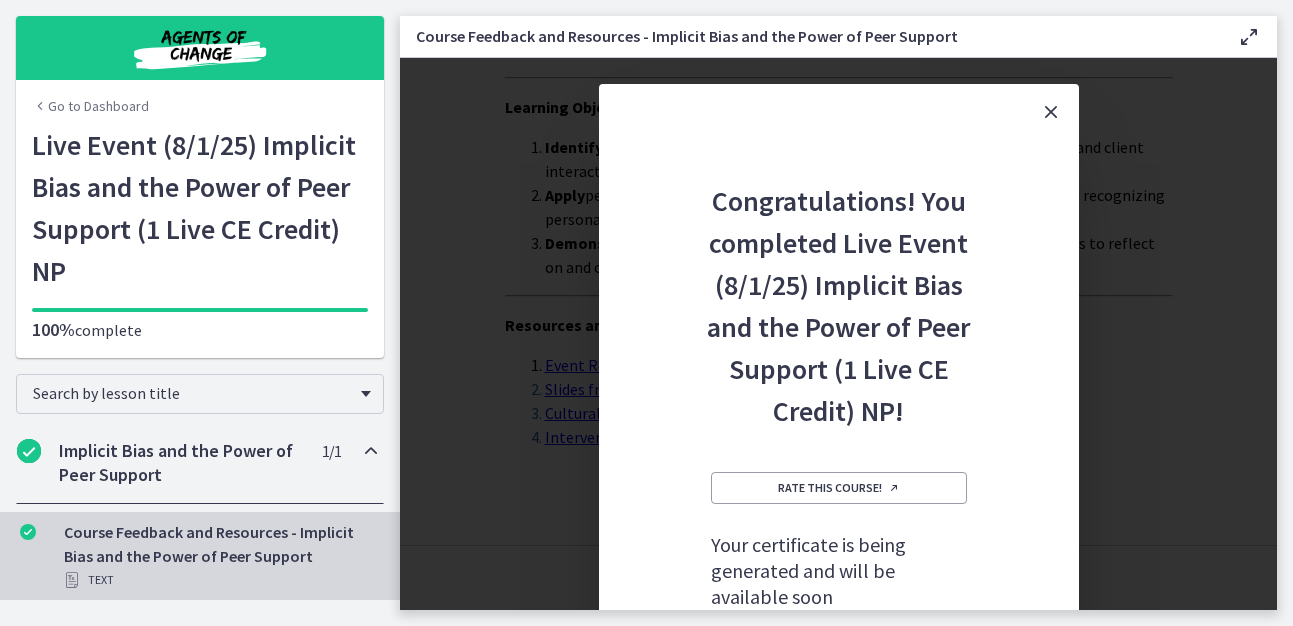 click at bounding box center (1051, 112) 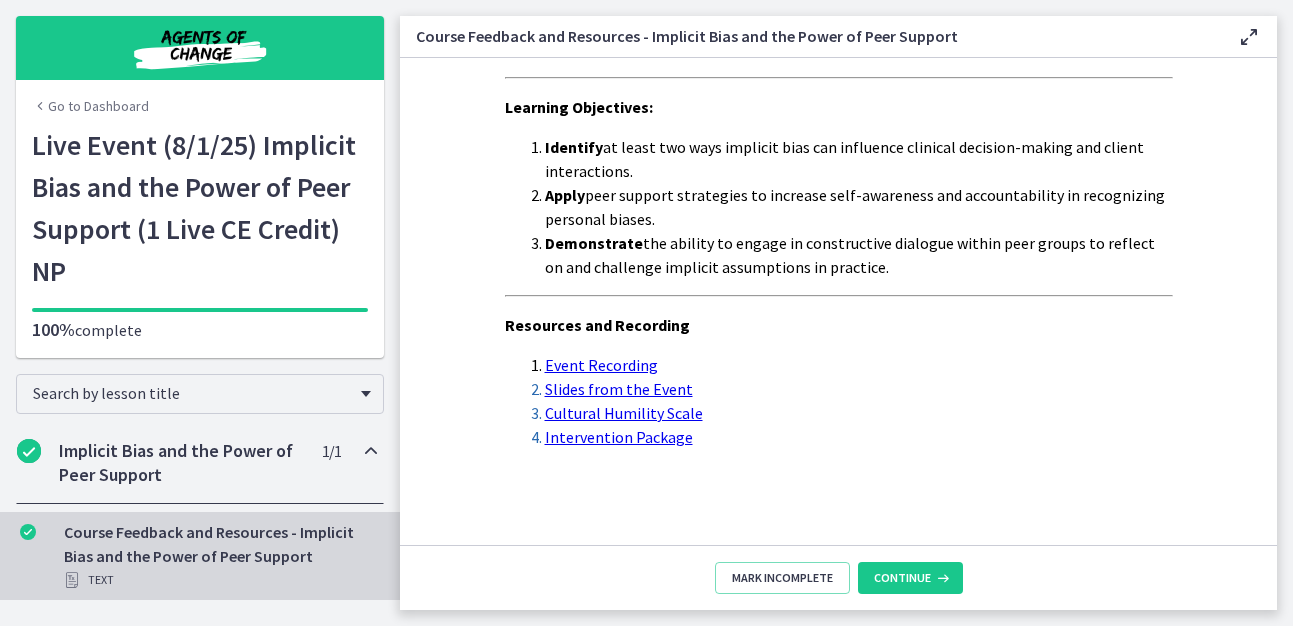 click on "Cultural Humility Scale" at bounding box center [624, 413] 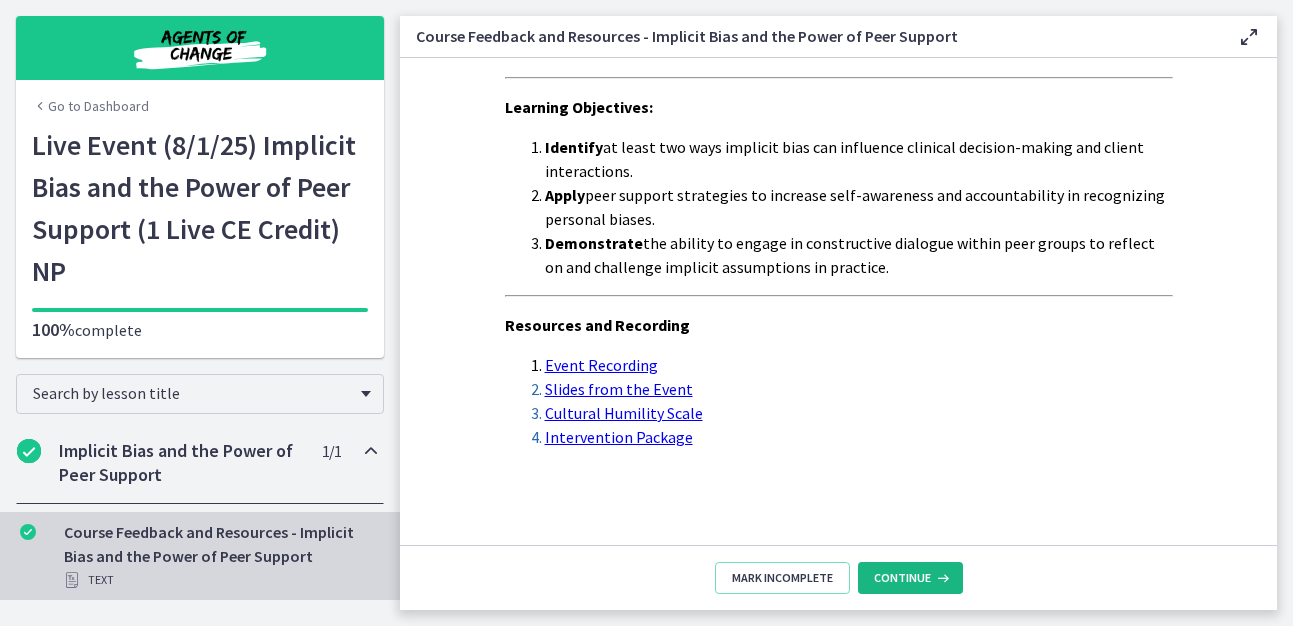 click on "Continue" at bounding box center [902, 578] 